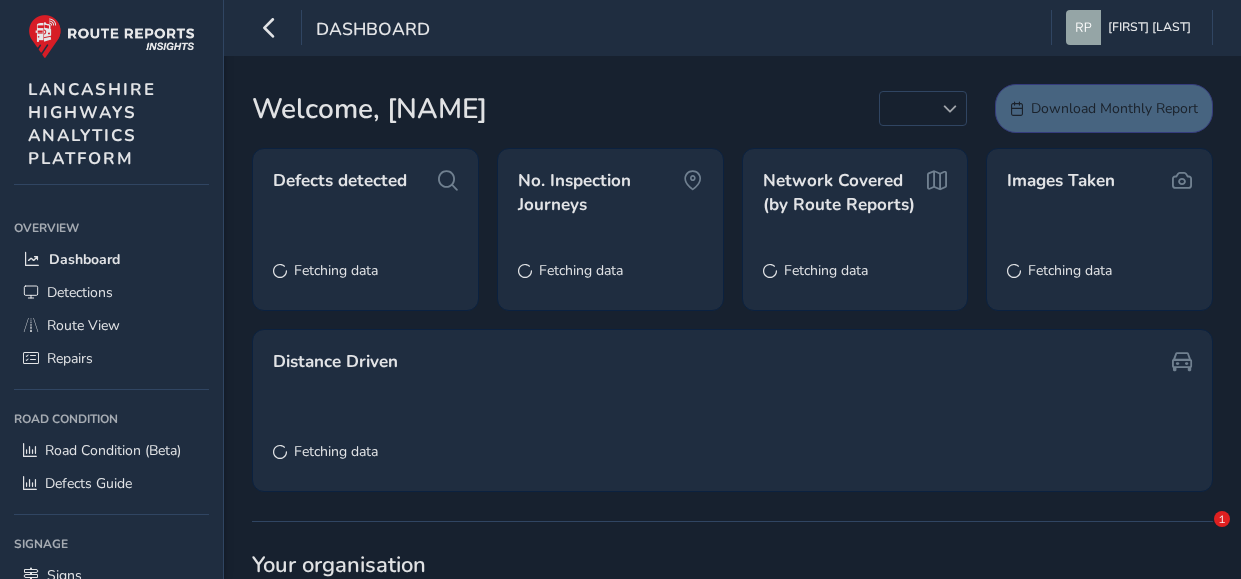 scroll, scrollTop: 0, scrollLeft: 0, axis: both 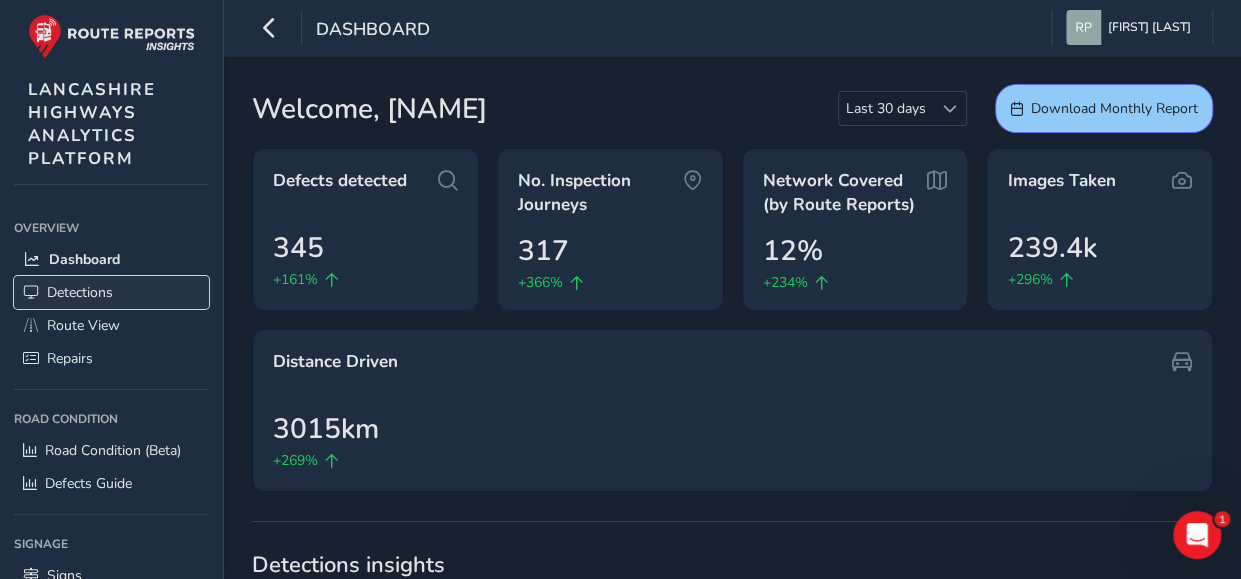 click on "Detections" at bounding box center (80, 292) 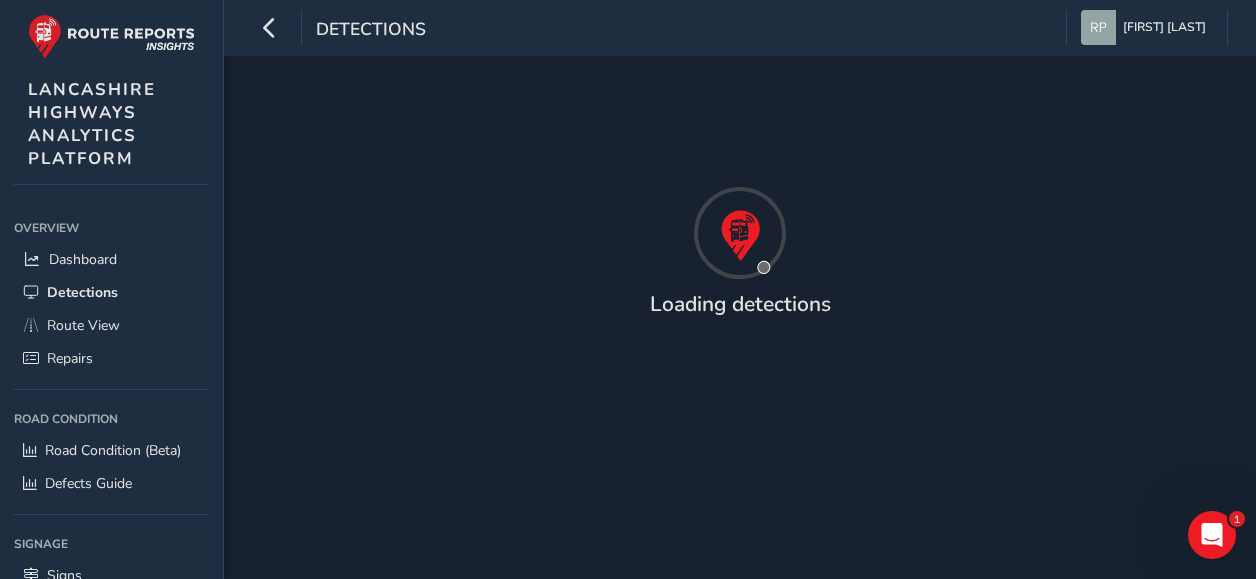 click 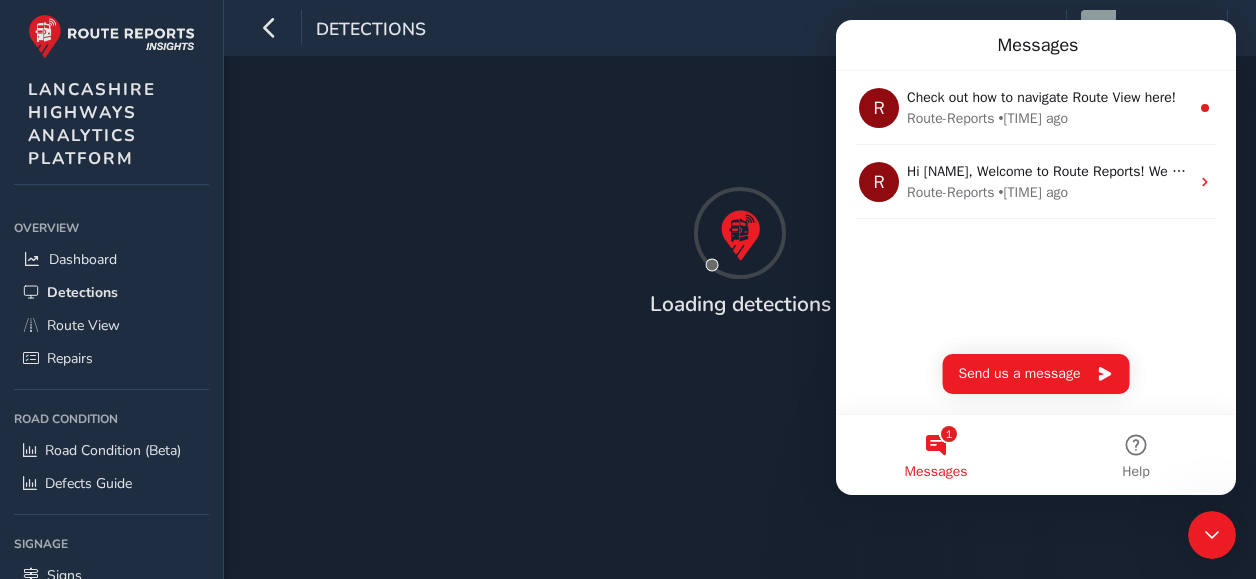 scroll, scrollTop: 0, scrollLeft: 0, axis: both 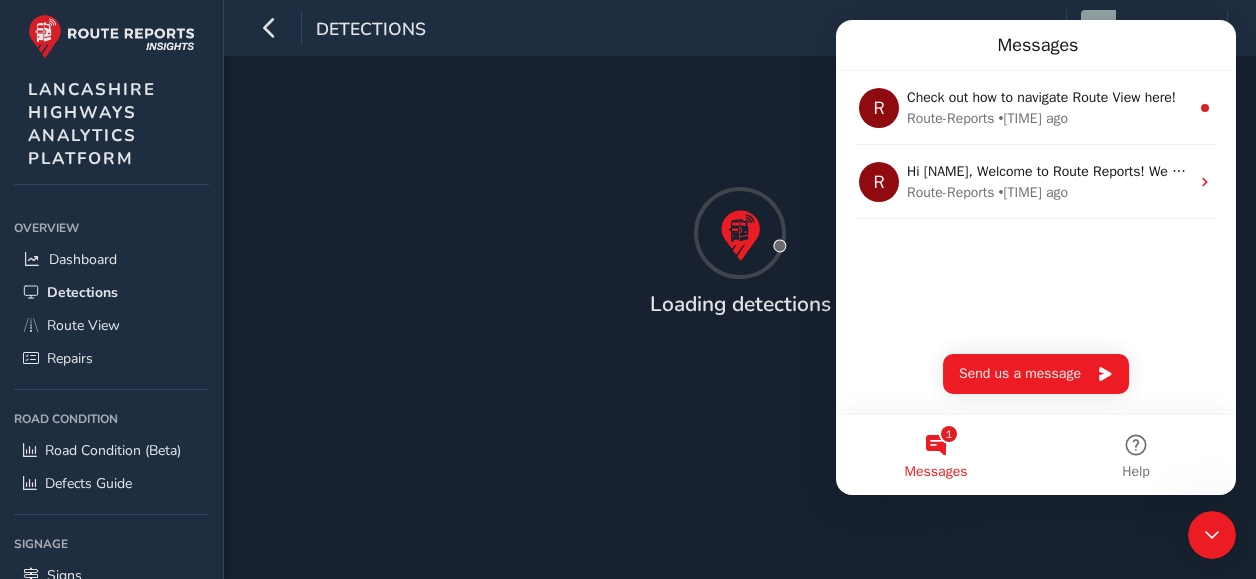 click at bounding box center [1212, 535] 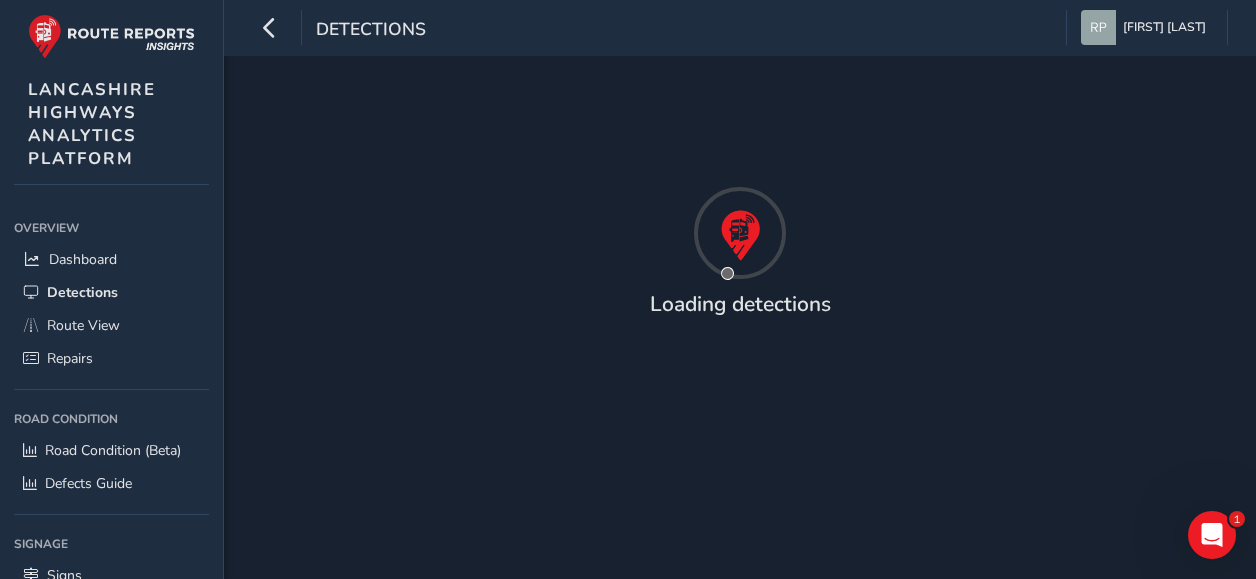 scroll, scrollTop: 0, scrollLeft: 0, axis: both 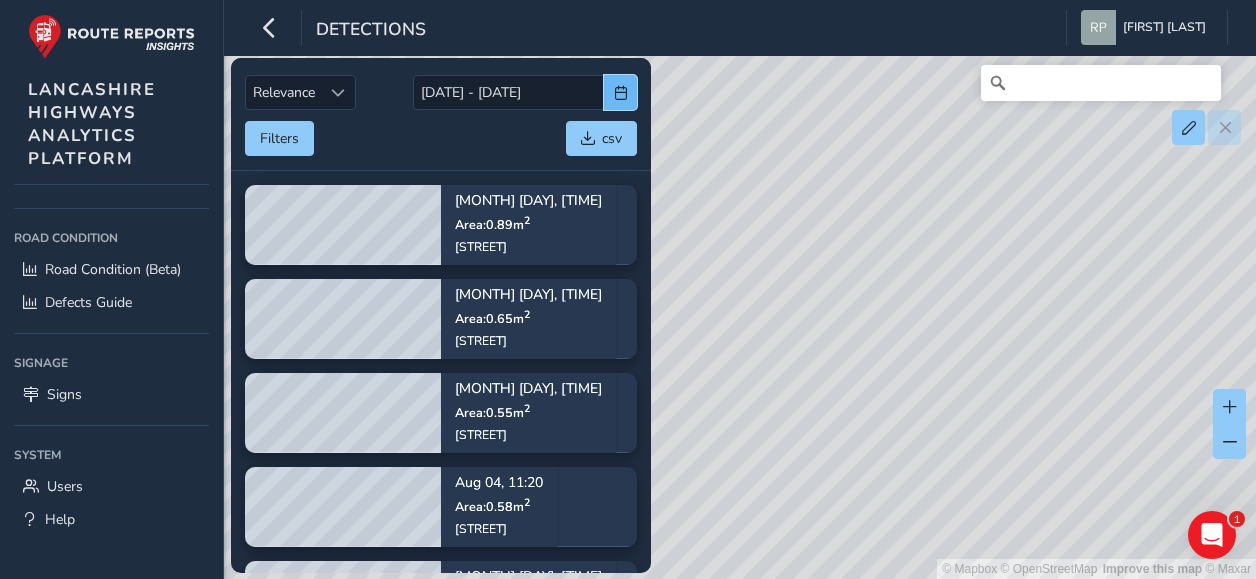 click at bounding box center [621, 93] 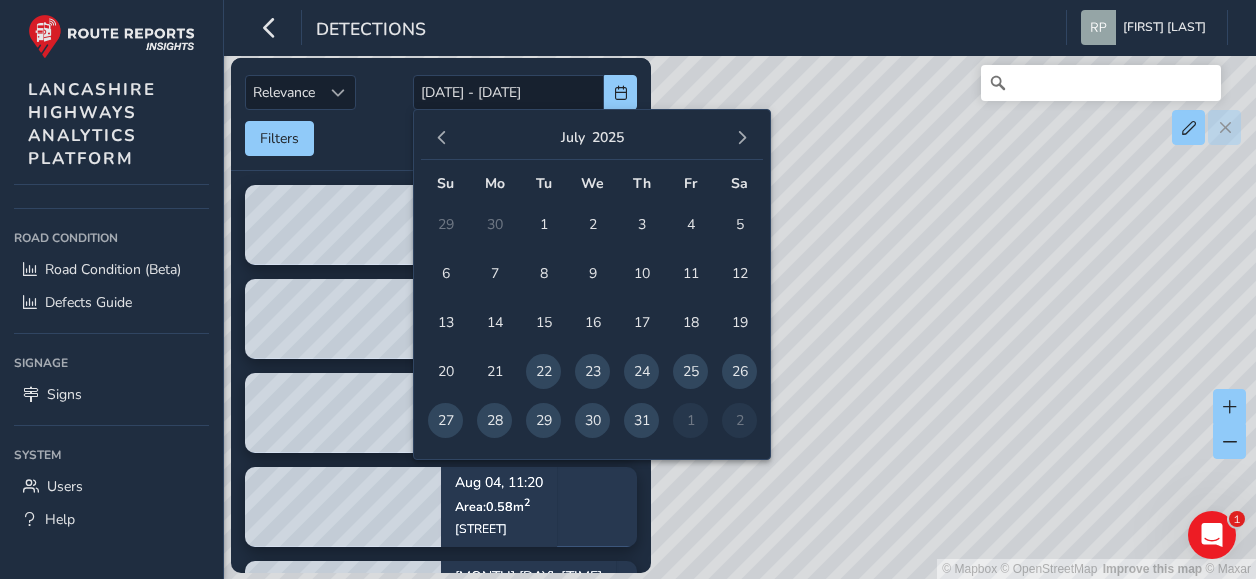 click on "27" at bounding box center [445, 420] 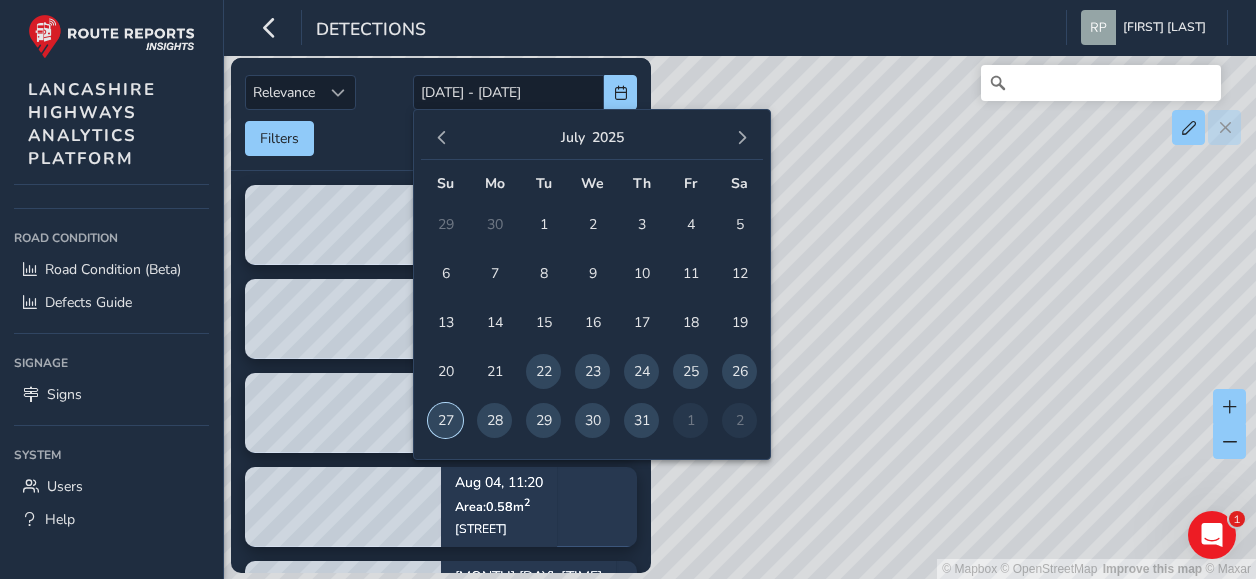 type on "[DATE]" 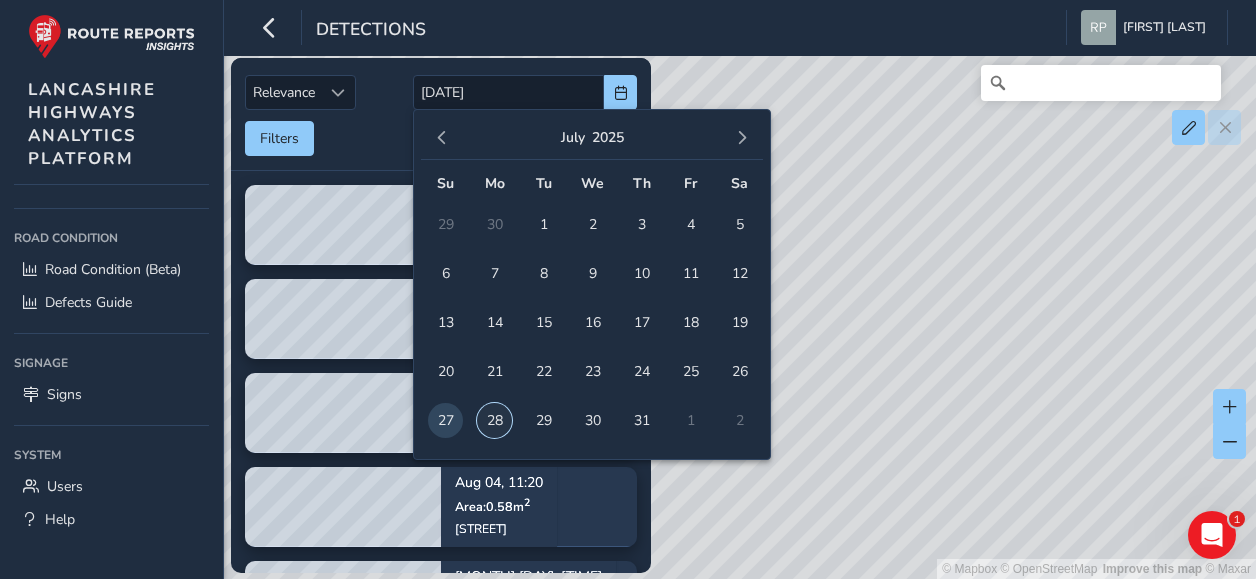 click on "28" at bounding box center (494, 420) 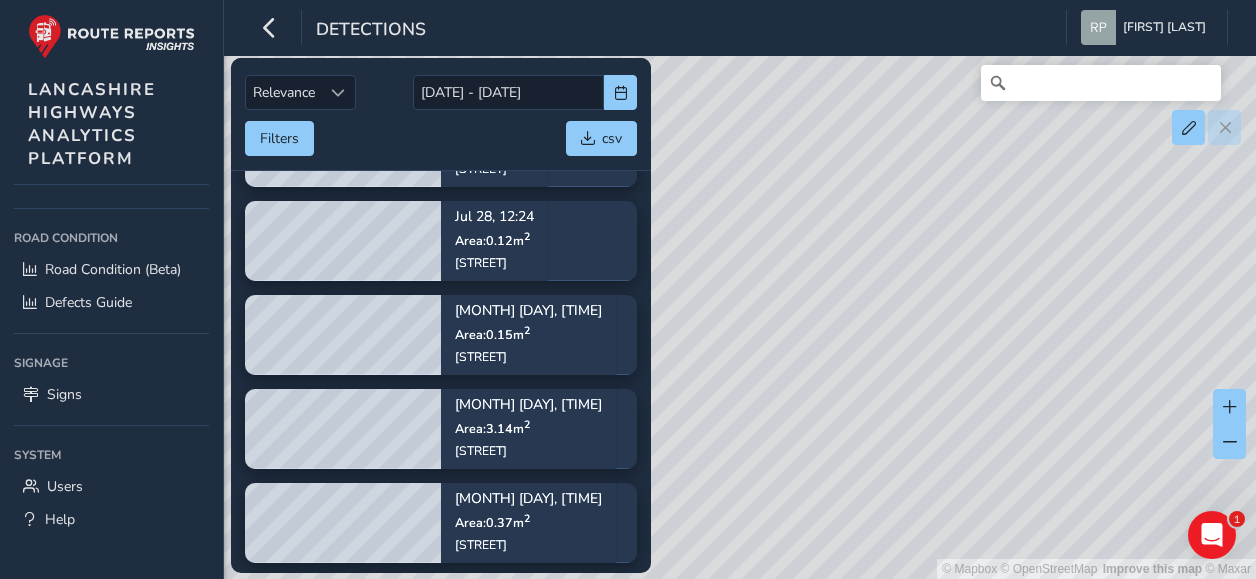 scroll, scrollTop: 0, scrollLeft: 0, axis: both 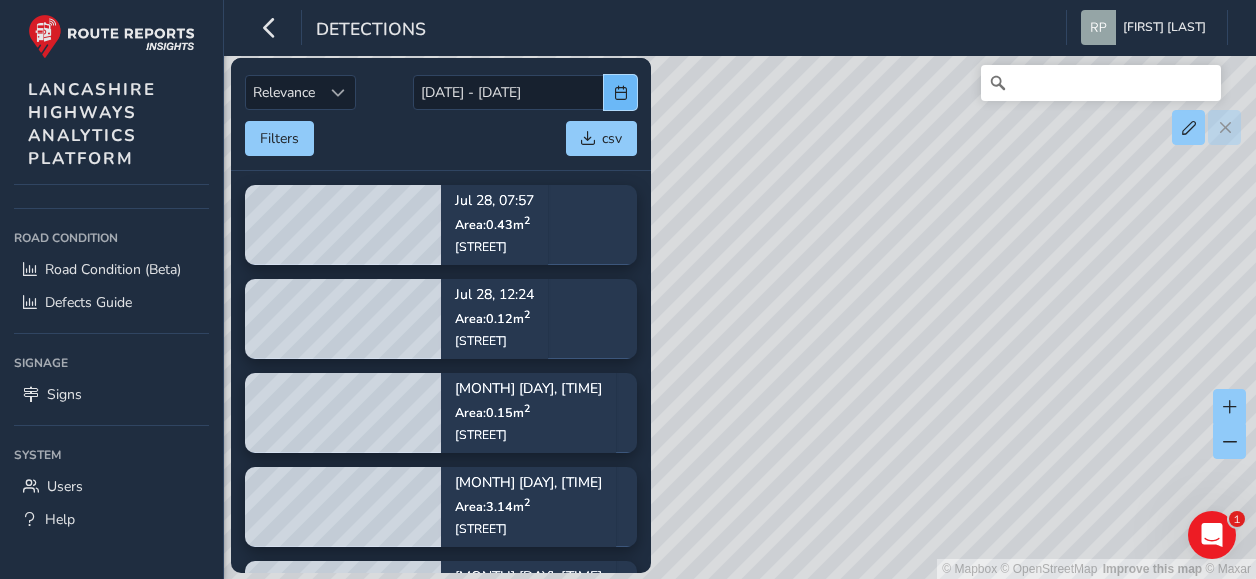 click at bounding box center [621, 93] 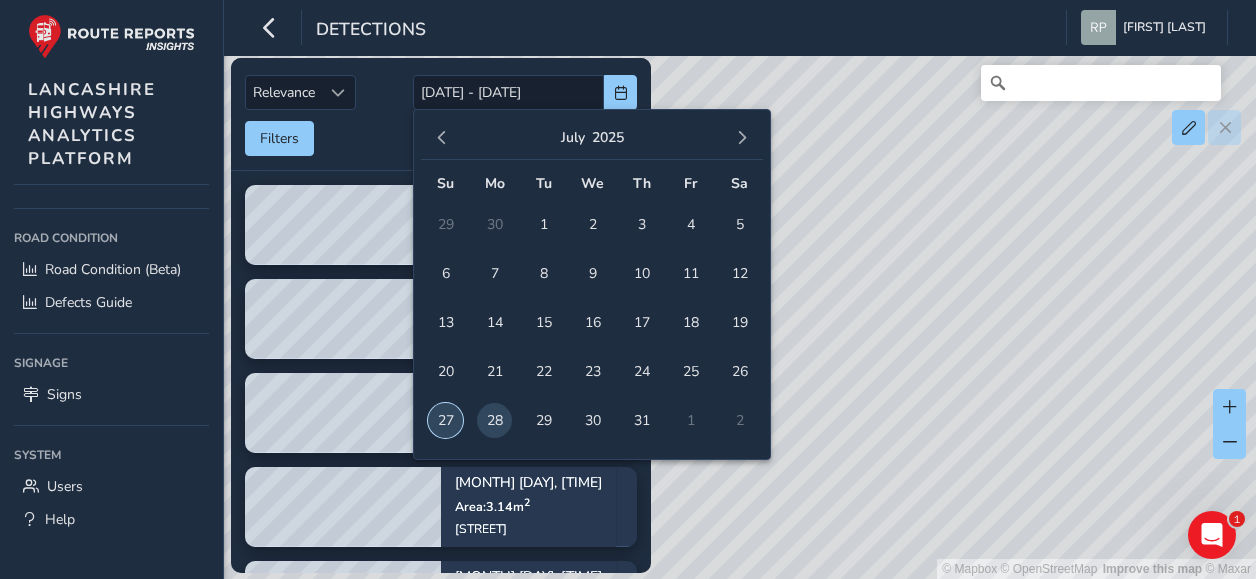 click on "27" at bounding box center [445, 420] 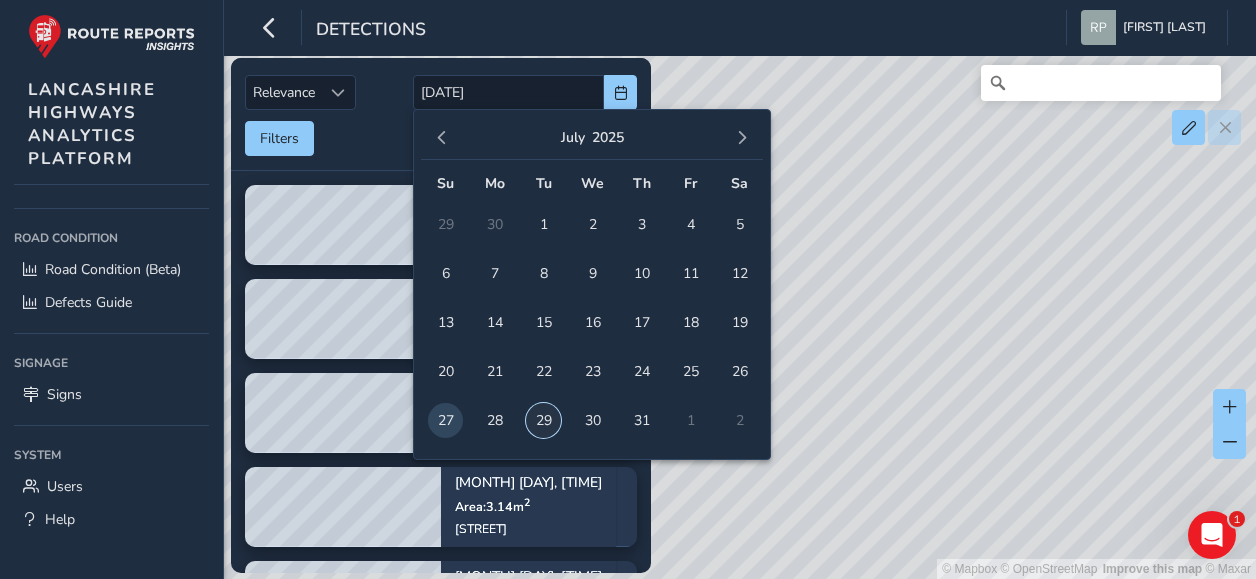 click on "29" at bounding box center (543, 420) 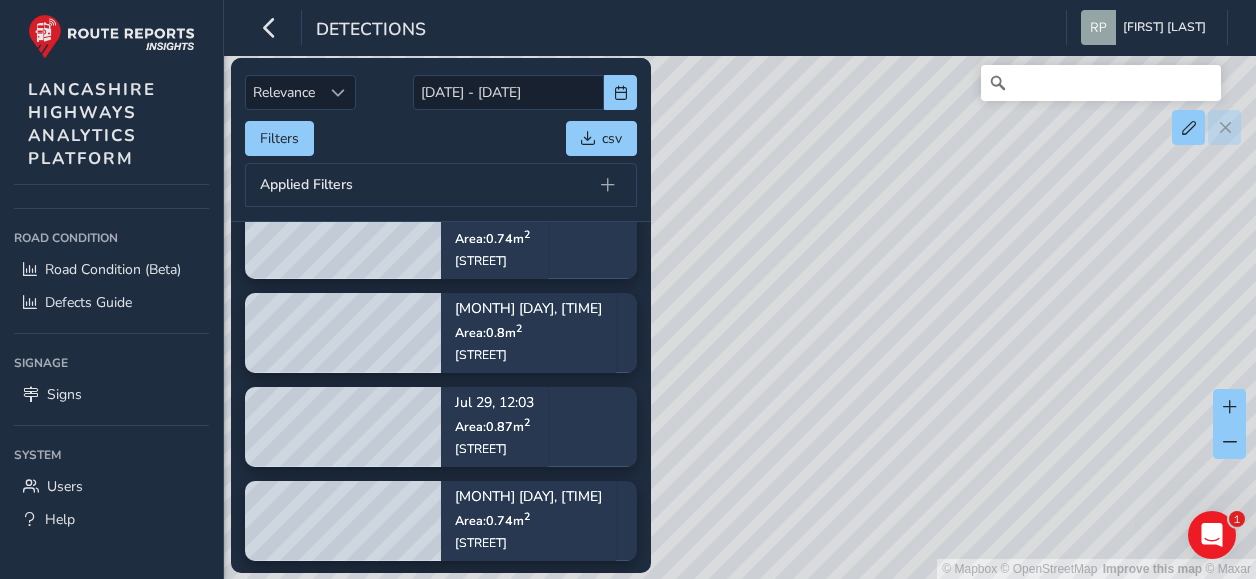 scroll, scrollTop: 37, scrollLeft: 0, axis: vertical 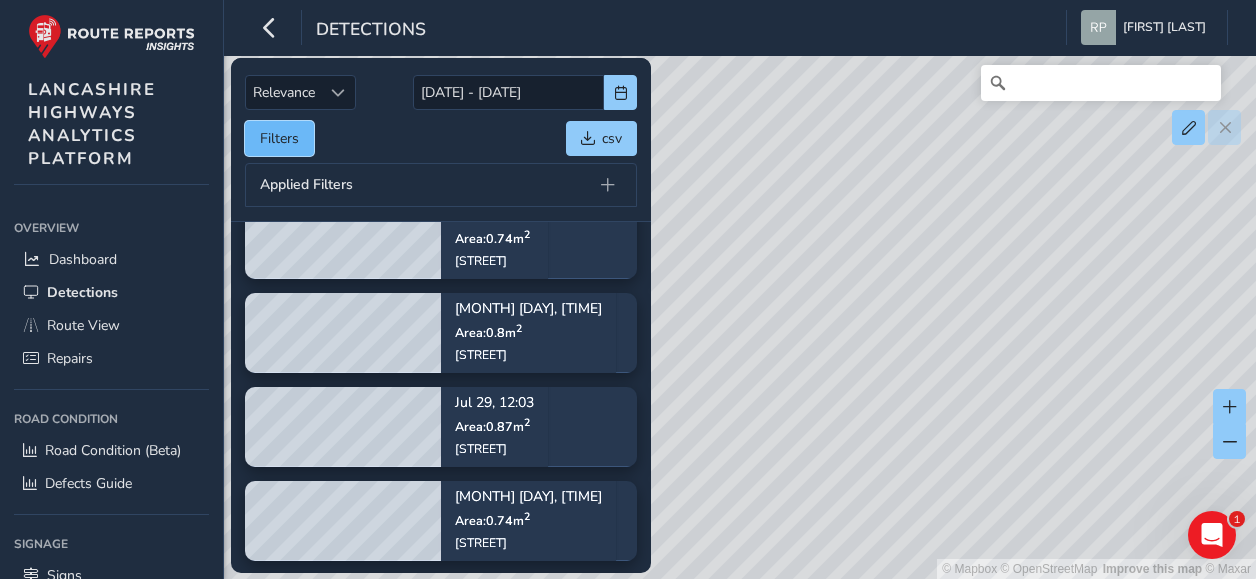 click on "Filters" at bounding box center [279, 138] 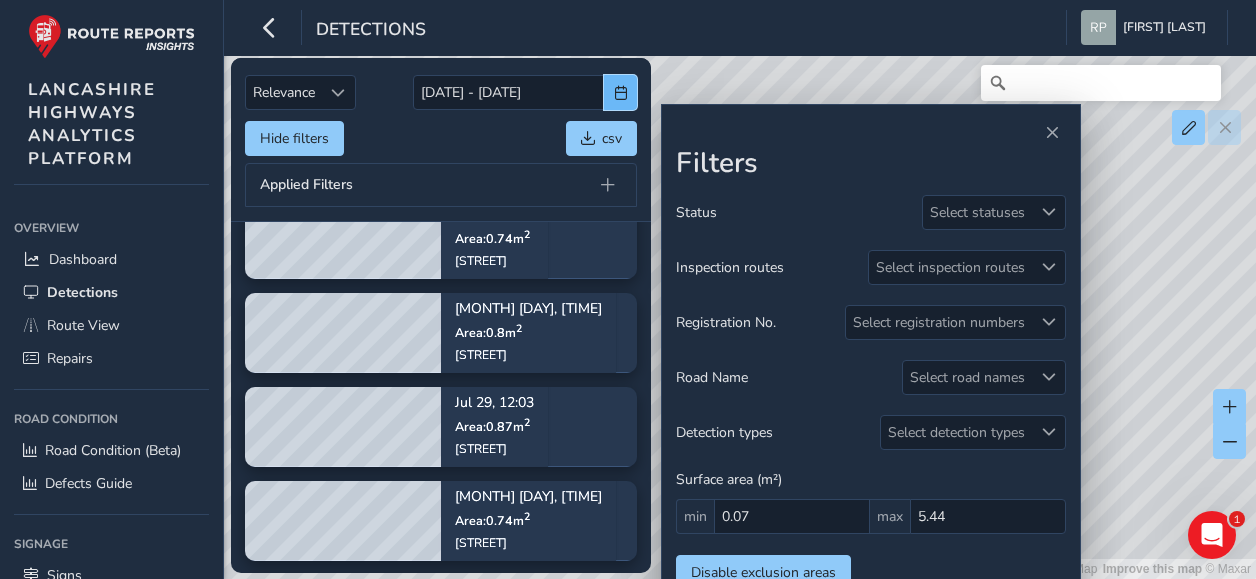 click at bounding box center (621, 93) 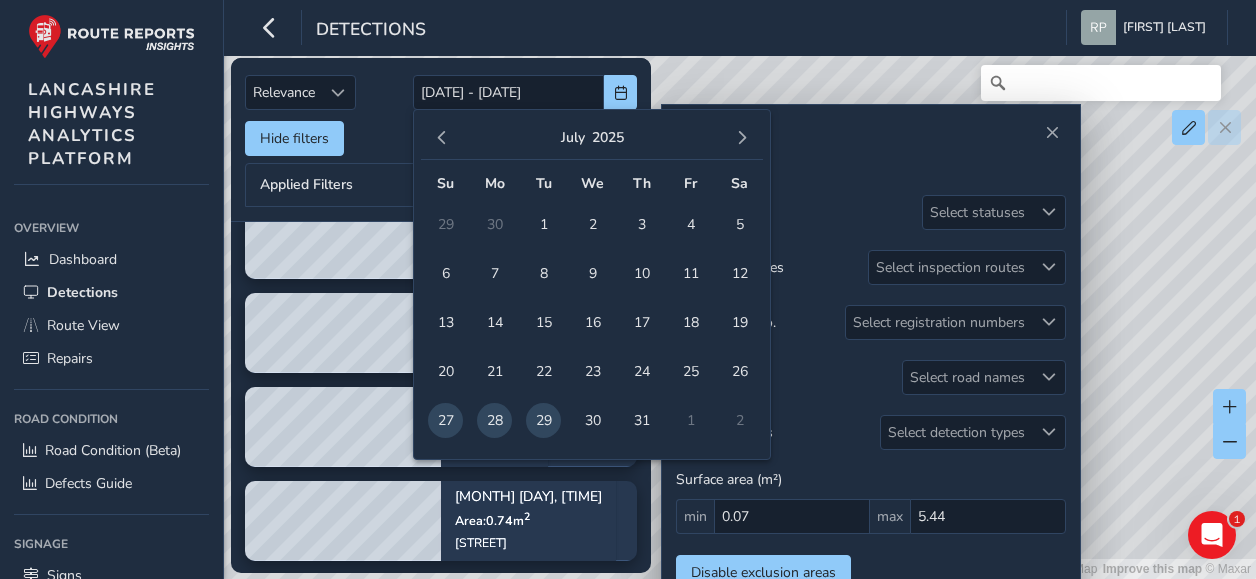 click on "28" at bounding box center [494, 420] 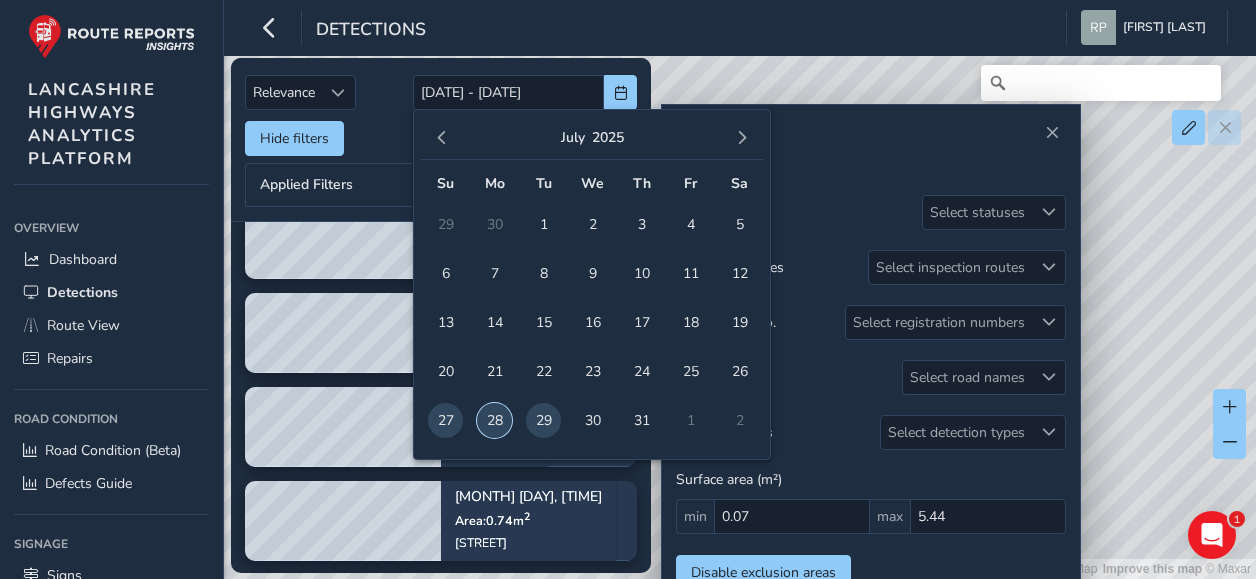 type on "28/07/2025" 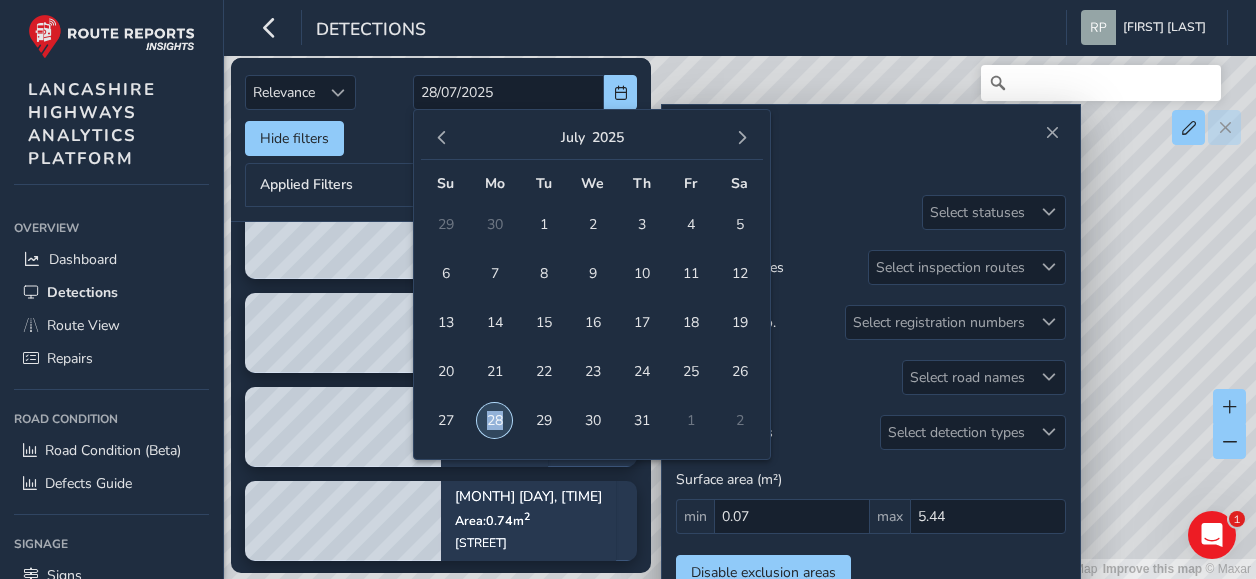 click on "28" at bounding box center (494, 420) 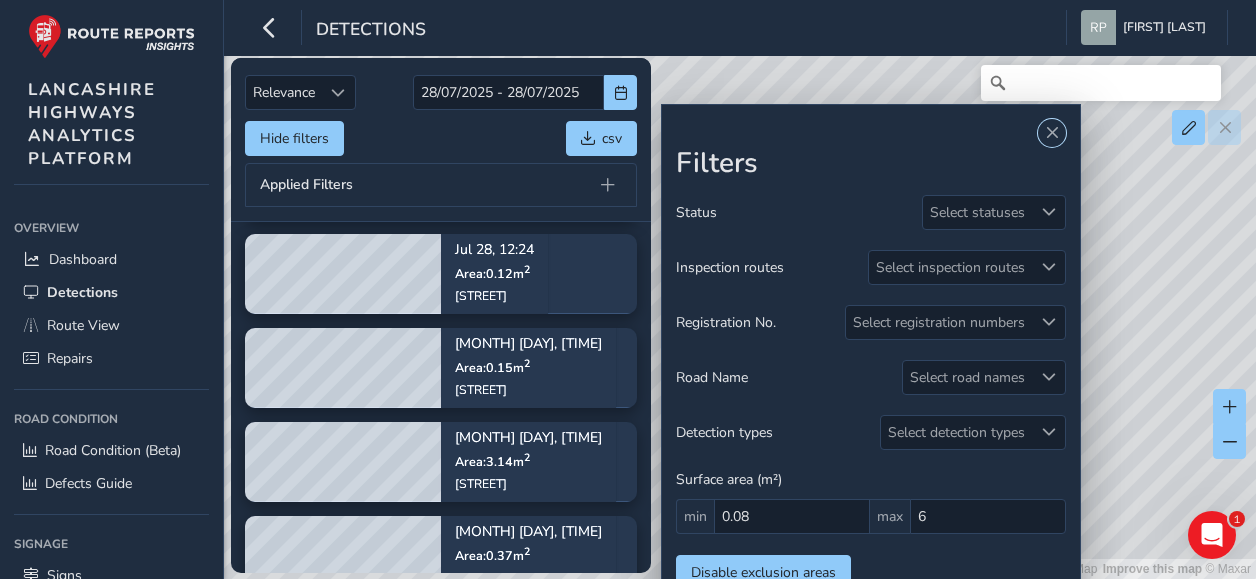 scroll, scrollTop: 200, scrollLeft: 0, axis: vertical 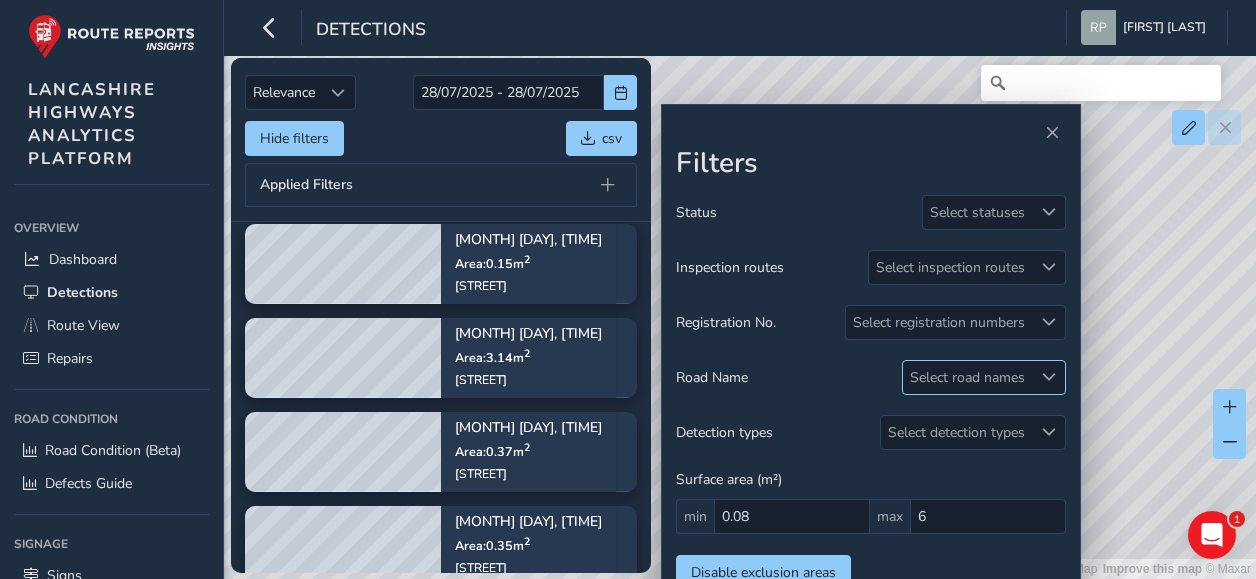 click at bounding box center [1049, 377] 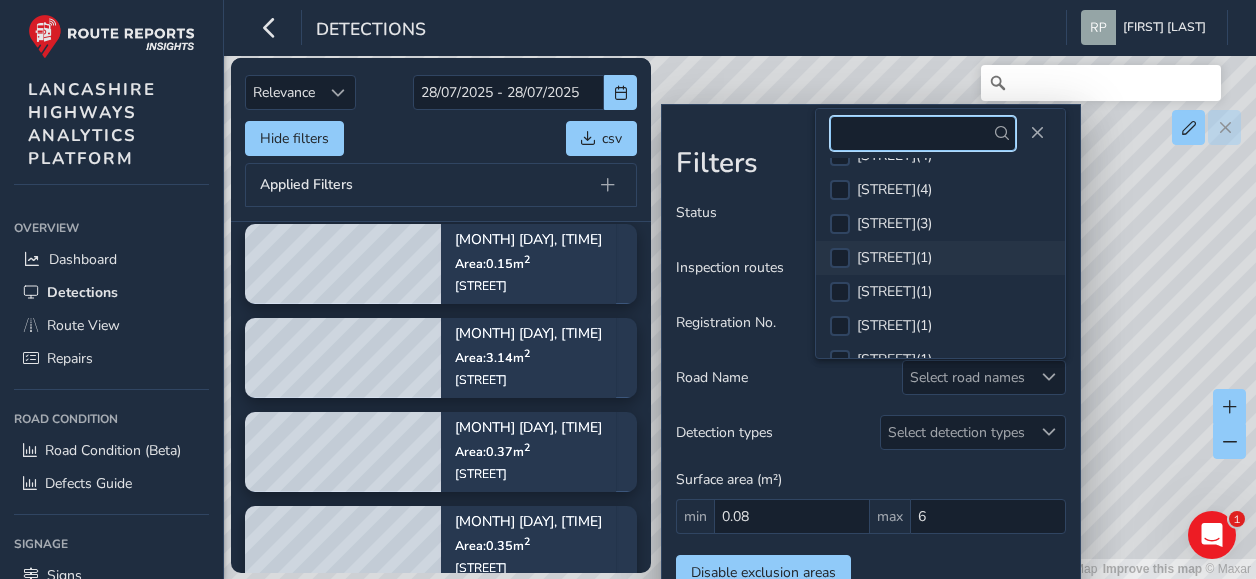 scroll, scrollTop: 0, scrollLeft: 0, axis: both 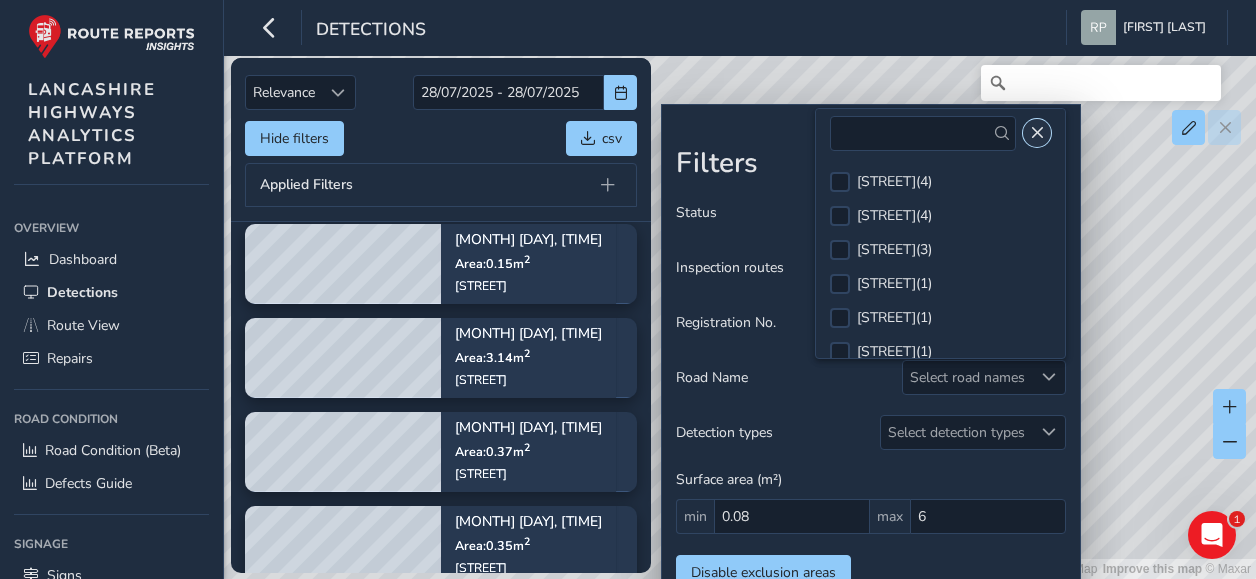 click at bounding box center [1037, 133] 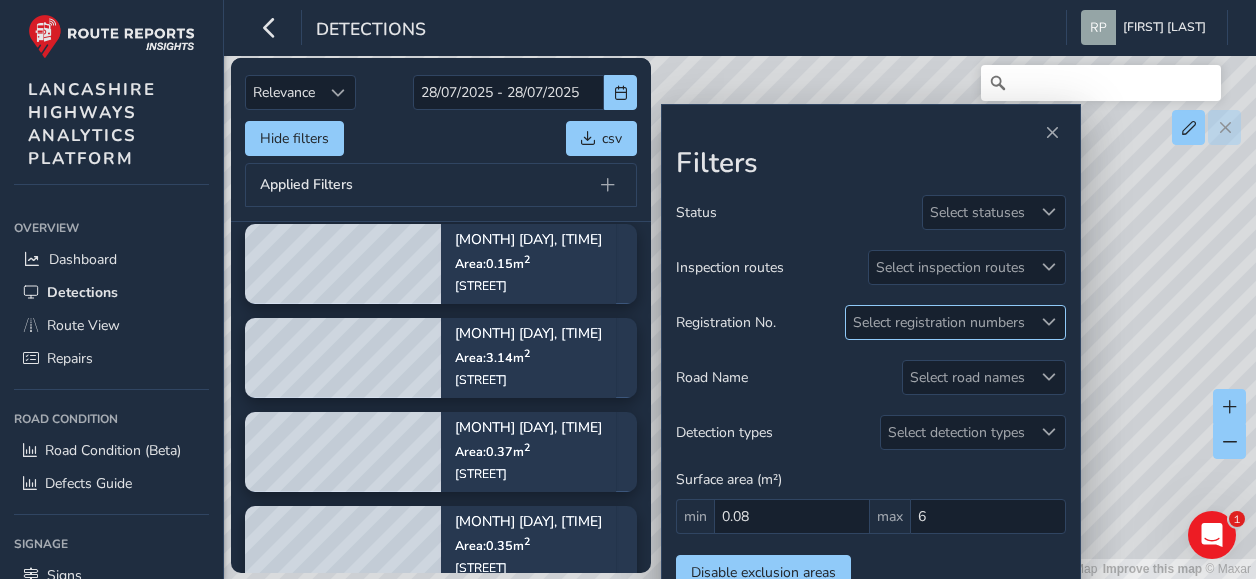 click at bounding box center (1049, 322) 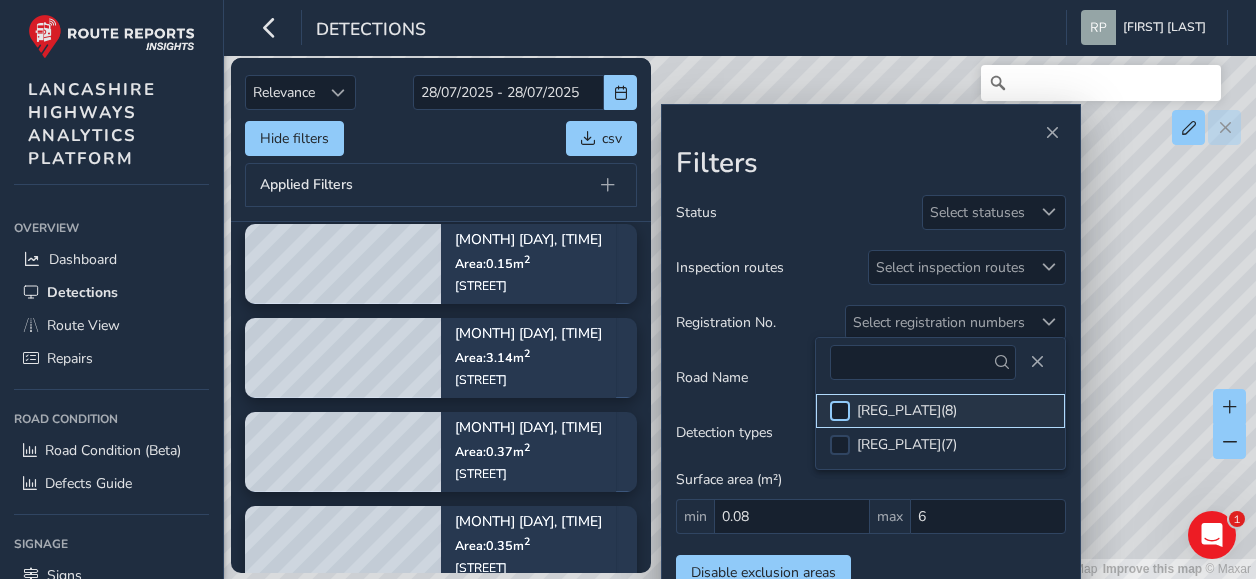 click at bounding box center (840, 411) 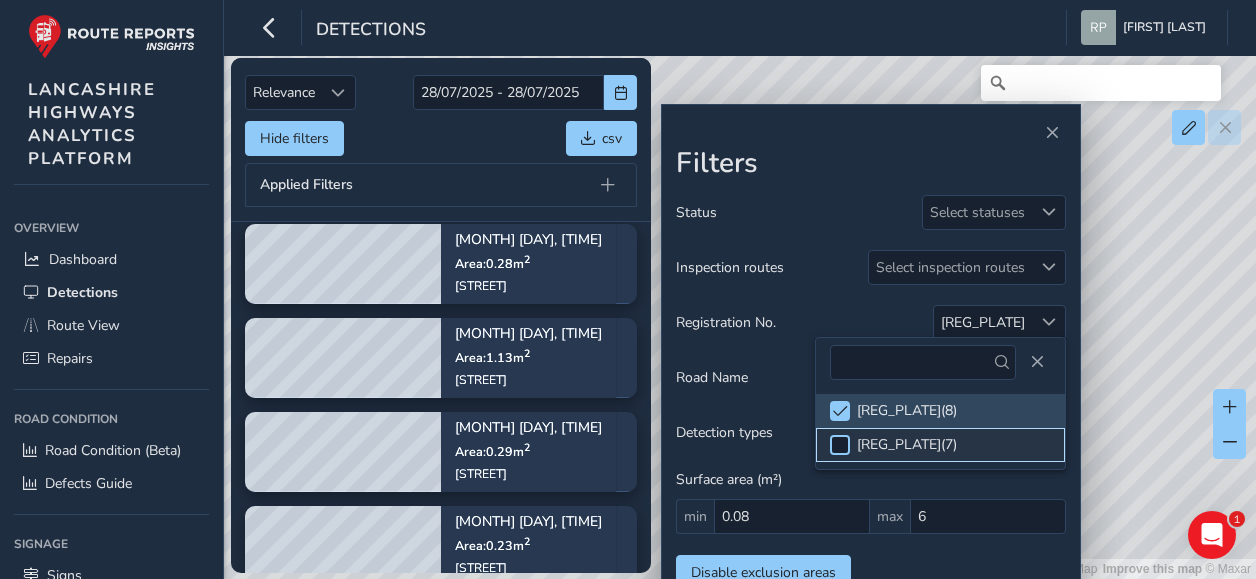 click at bounding box center [840, 445] 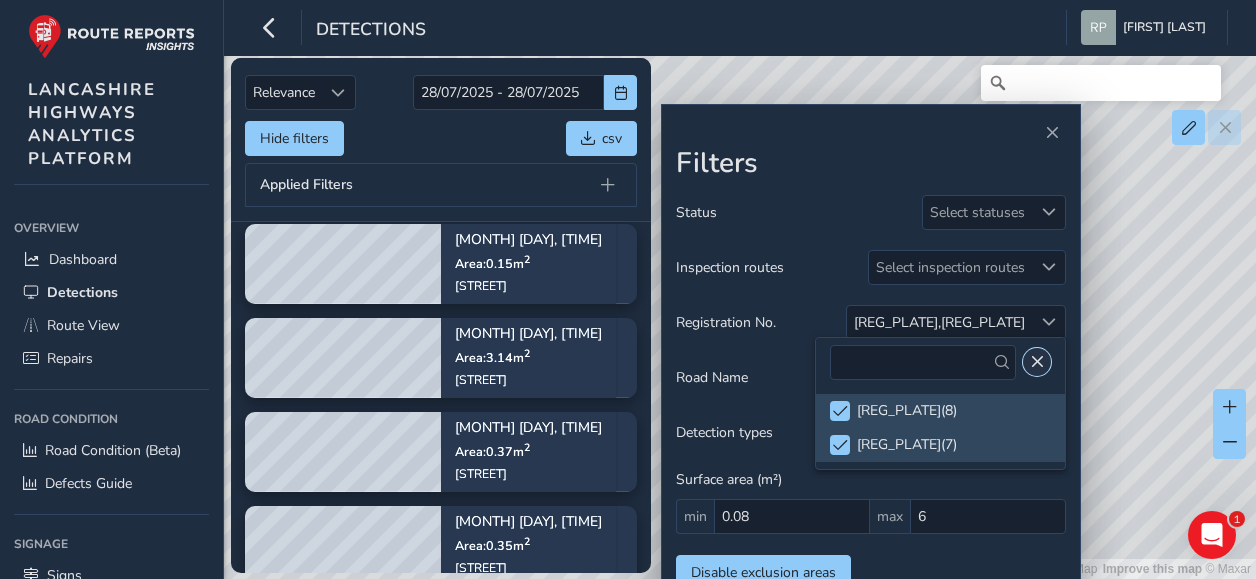 click at bounding box center [1037, 362] 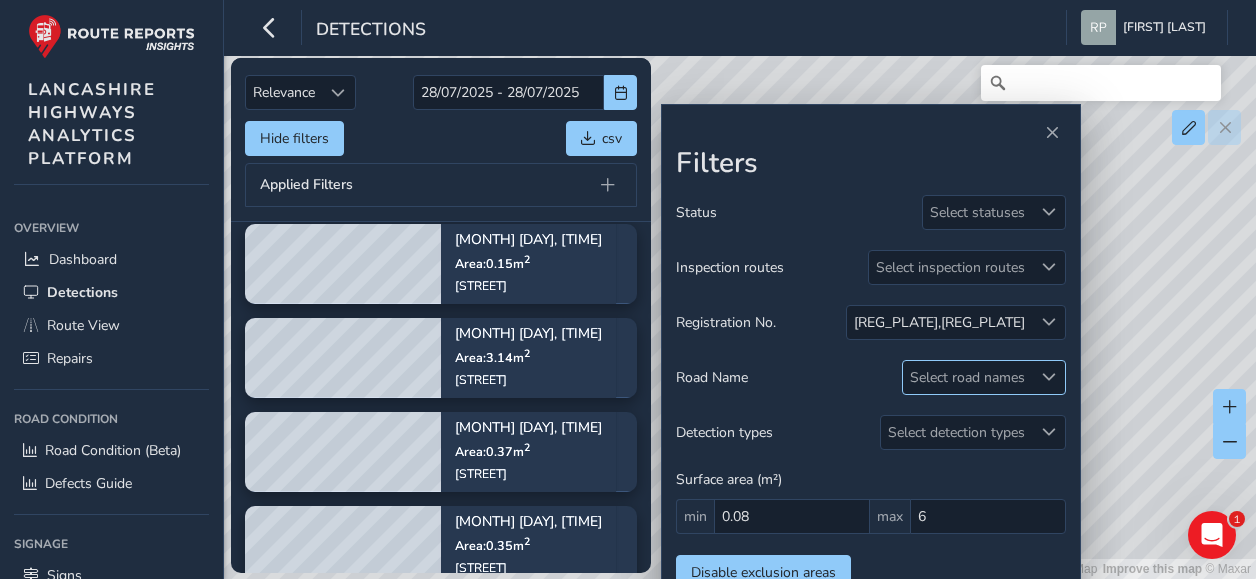 click at bounding box center (1049, 377) 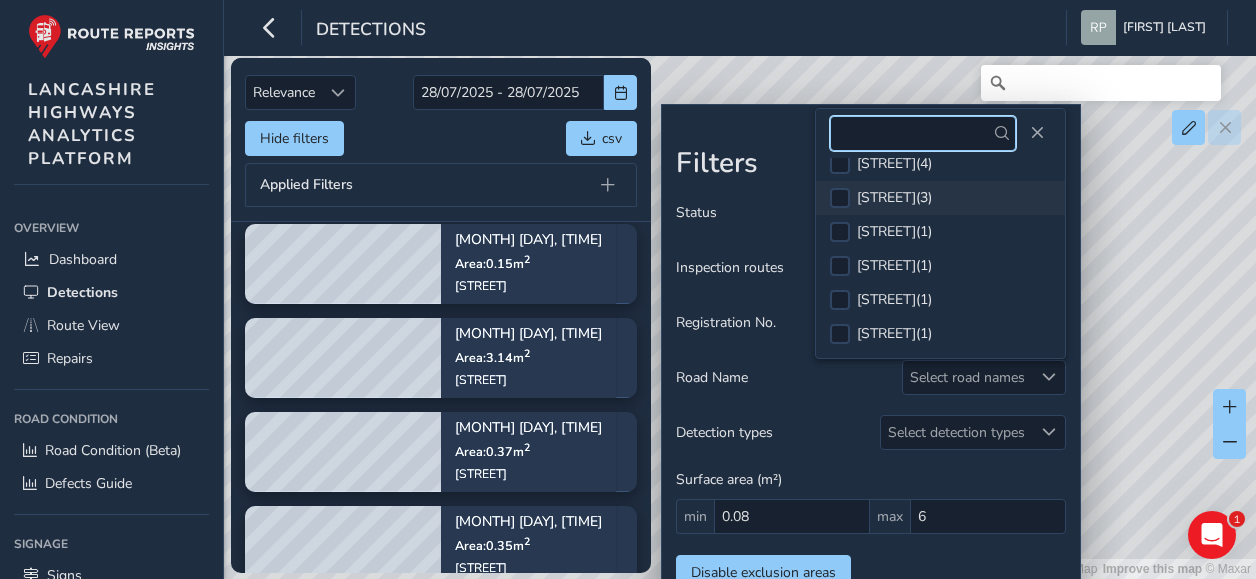 scroll, scrollTop: 0, scrollLeft: 0, axis: both 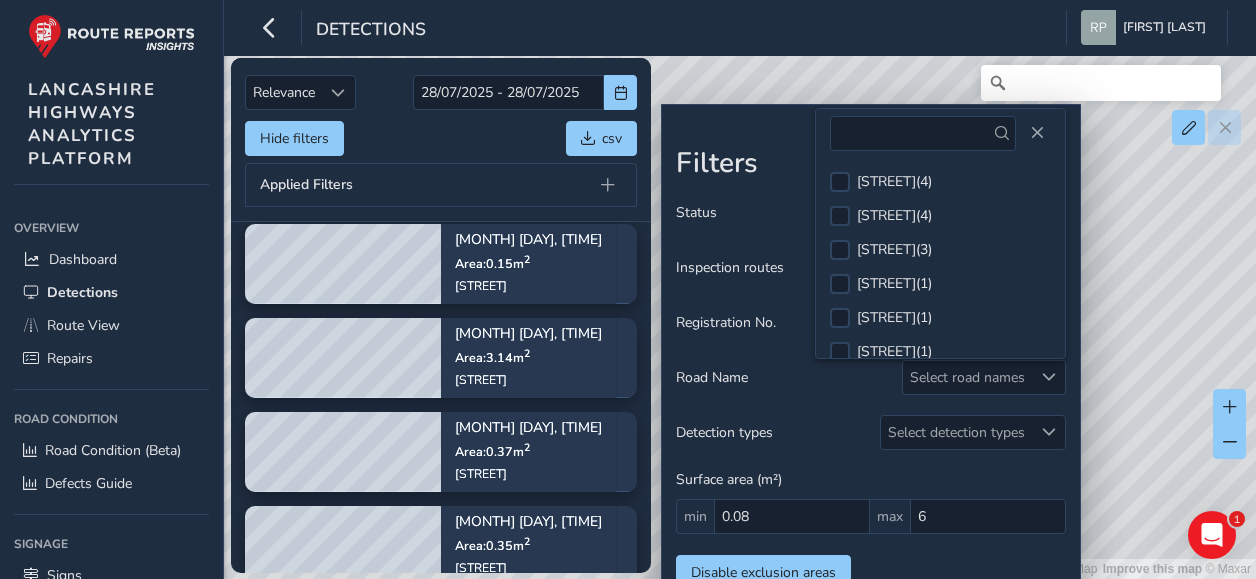 click on "Detection types Select detection types" at bounding box center [871, 432] 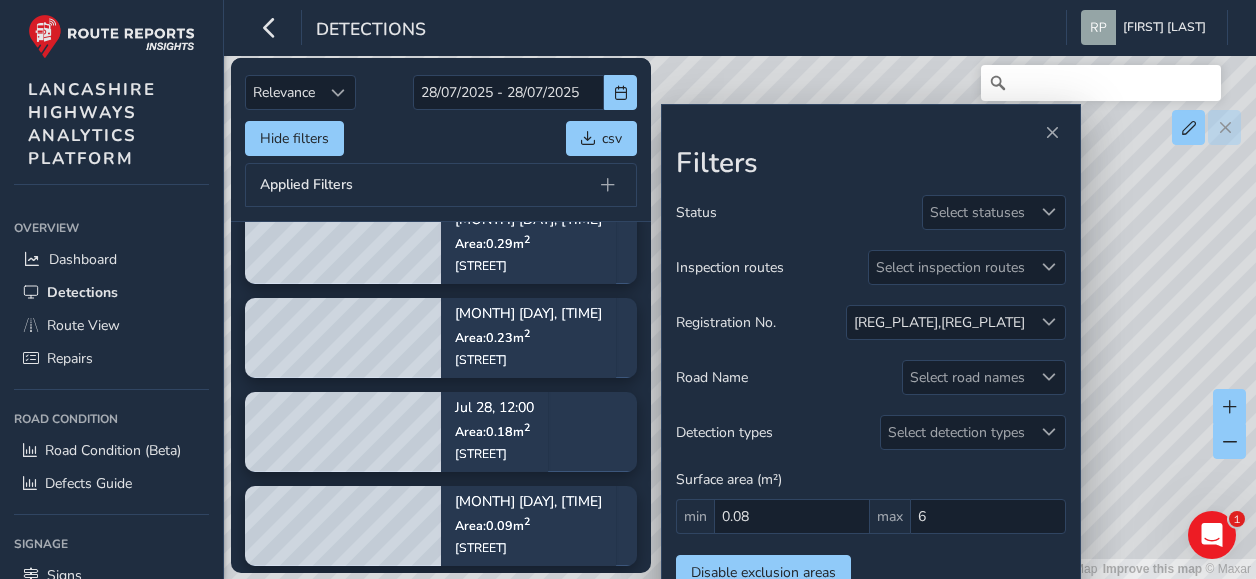 scroll, scrollTop: 877, scrollLeft: 0, axis: vertical 